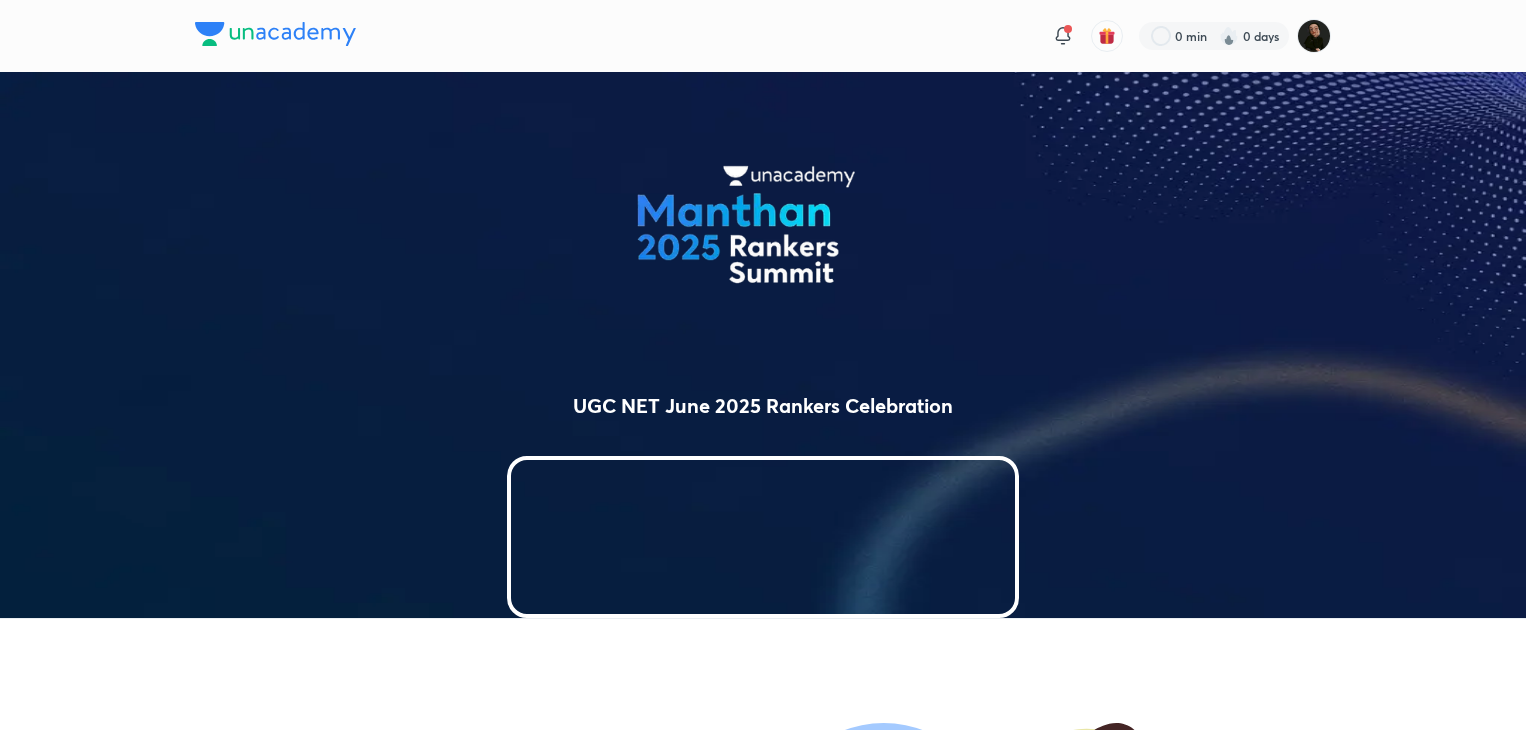 scroll, scrollTop: 0, scrollLeft: 0, axis: both 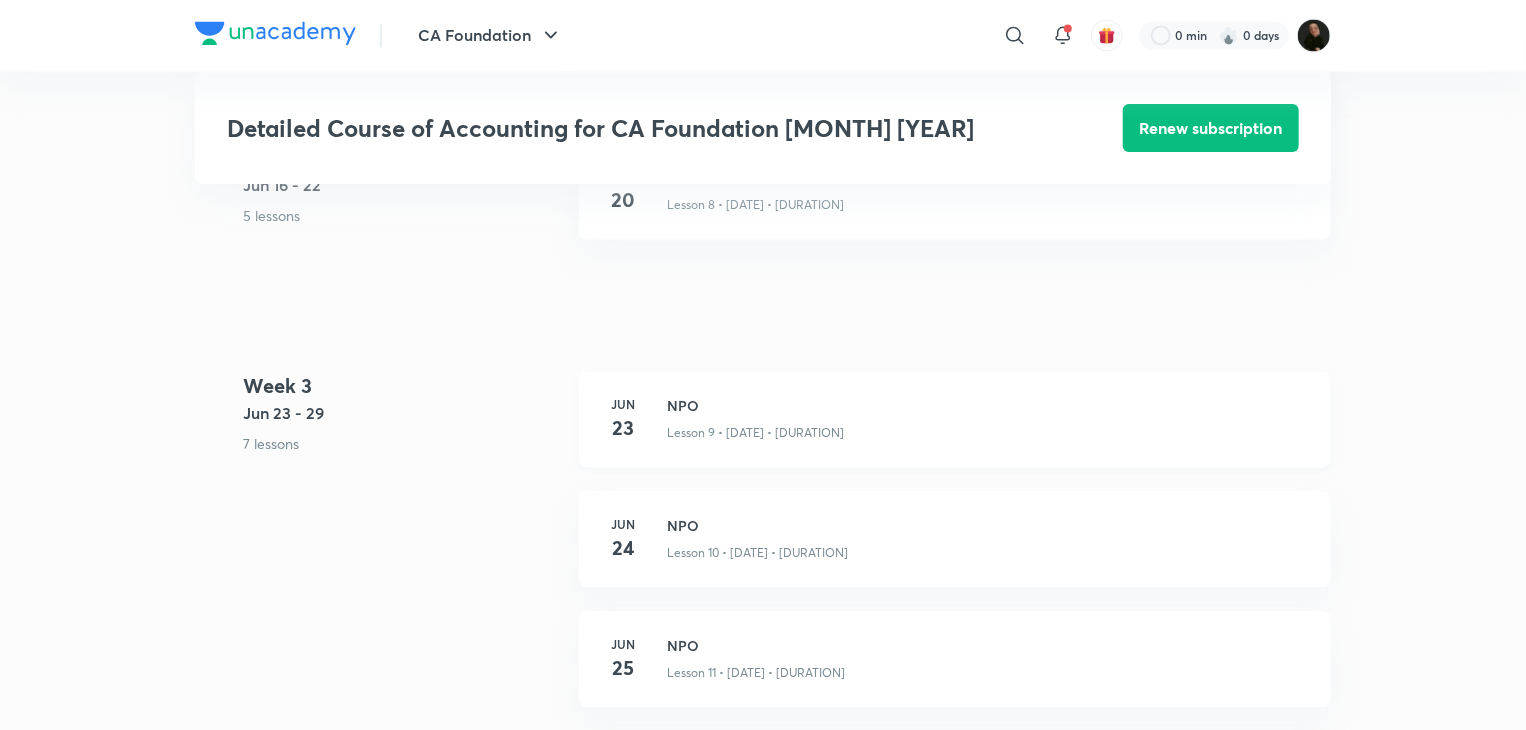 click on "23" at bounding box center [623, 429] 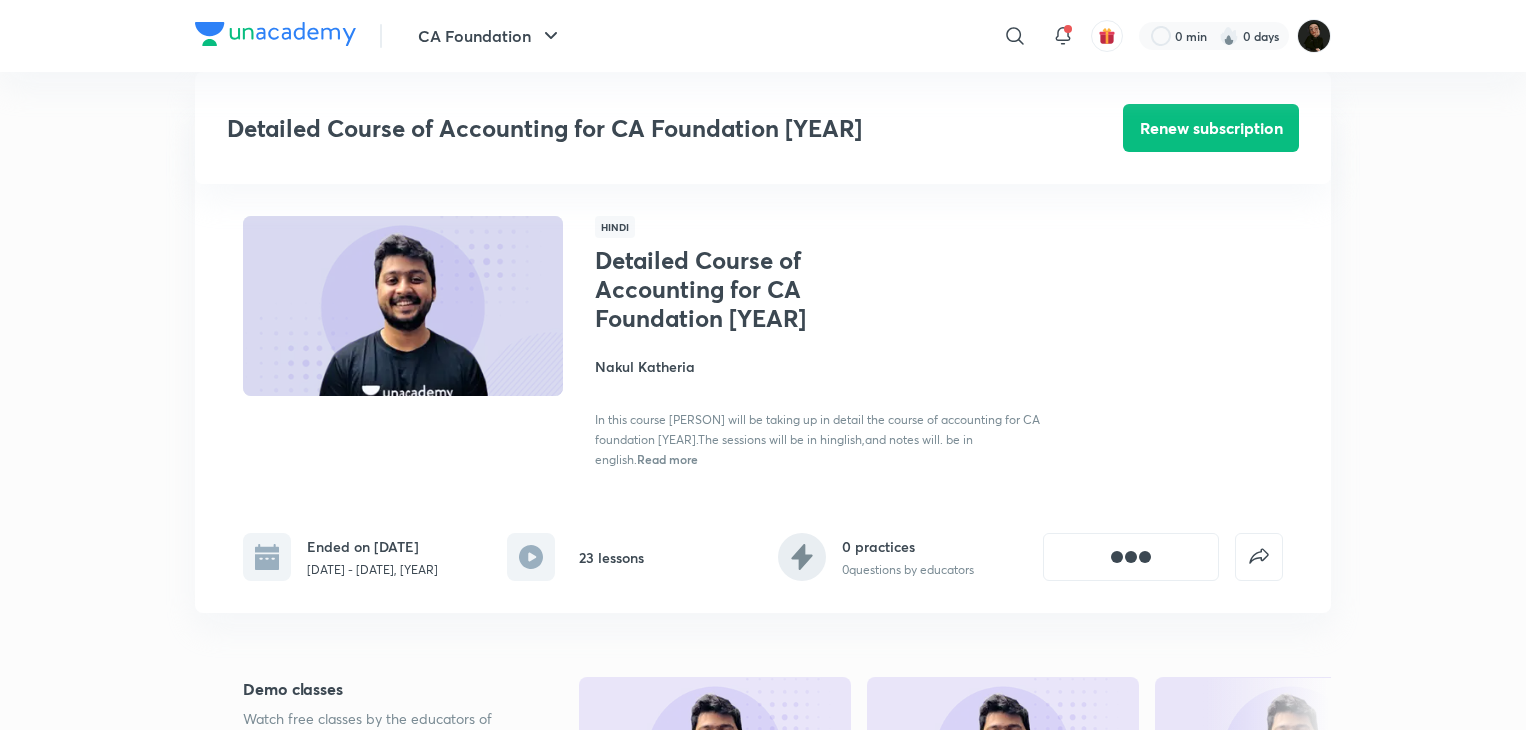 scroll, scrollTop: 2167, scrollLeft: 0, axis: vertical 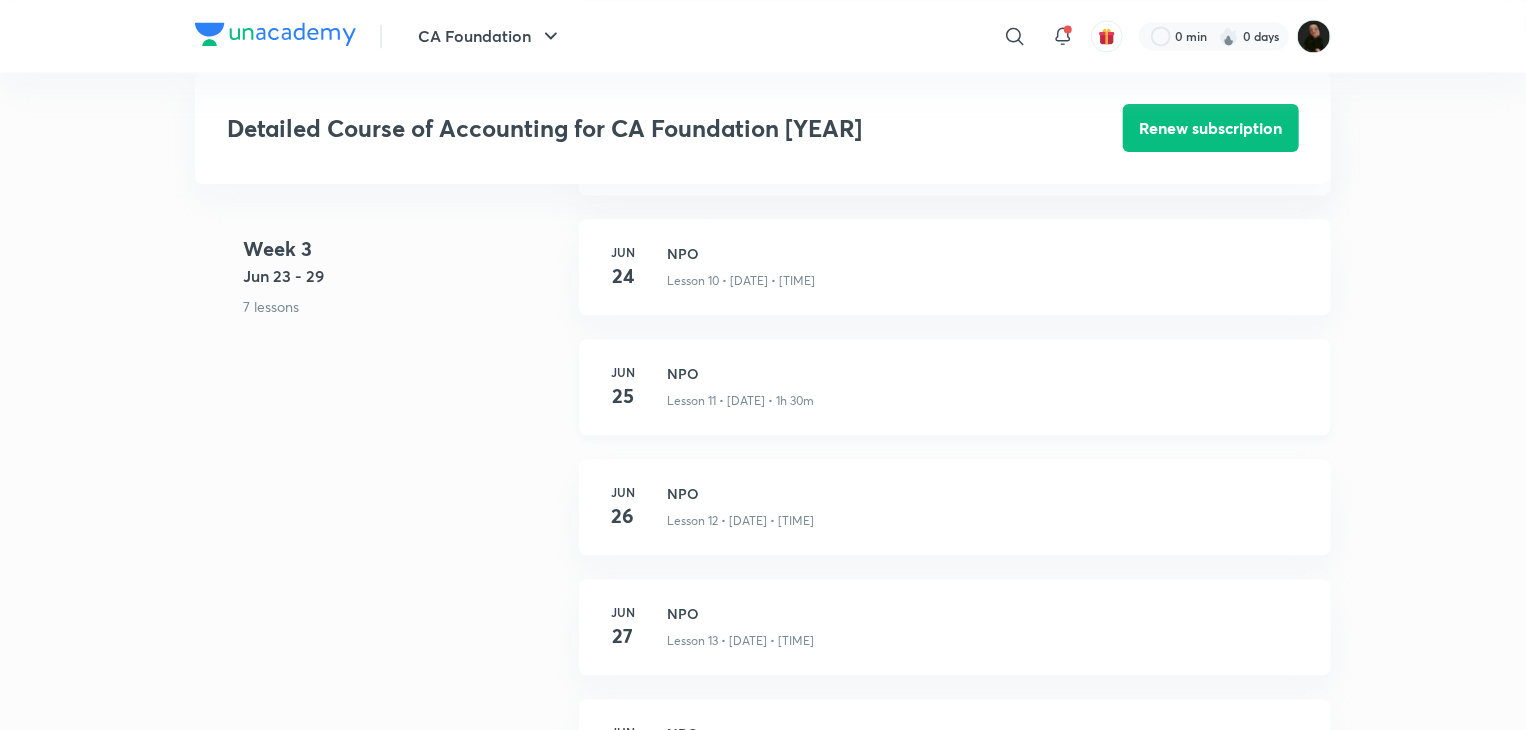 click on "25" at bounding box center [623, 396] 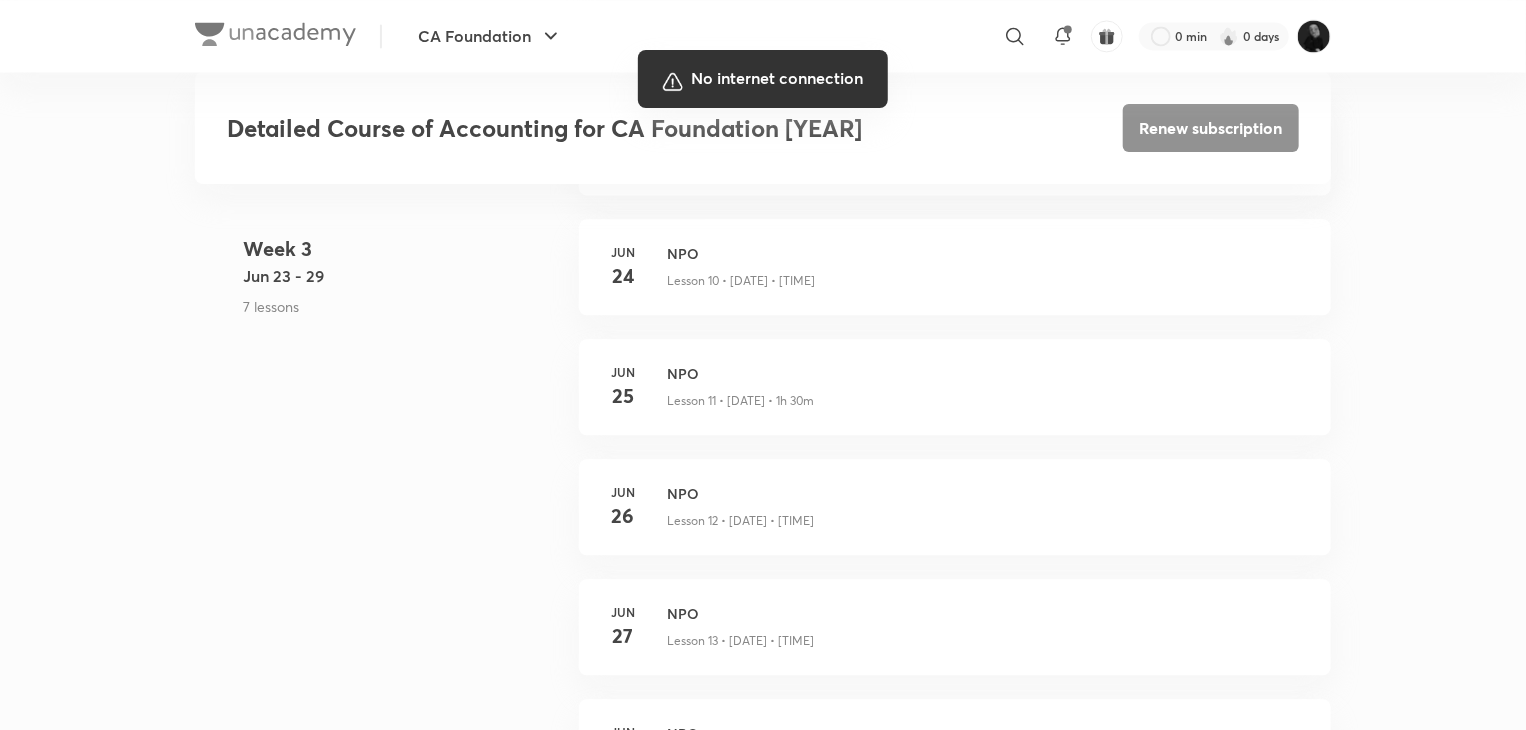click at bounding box center (763, 365) 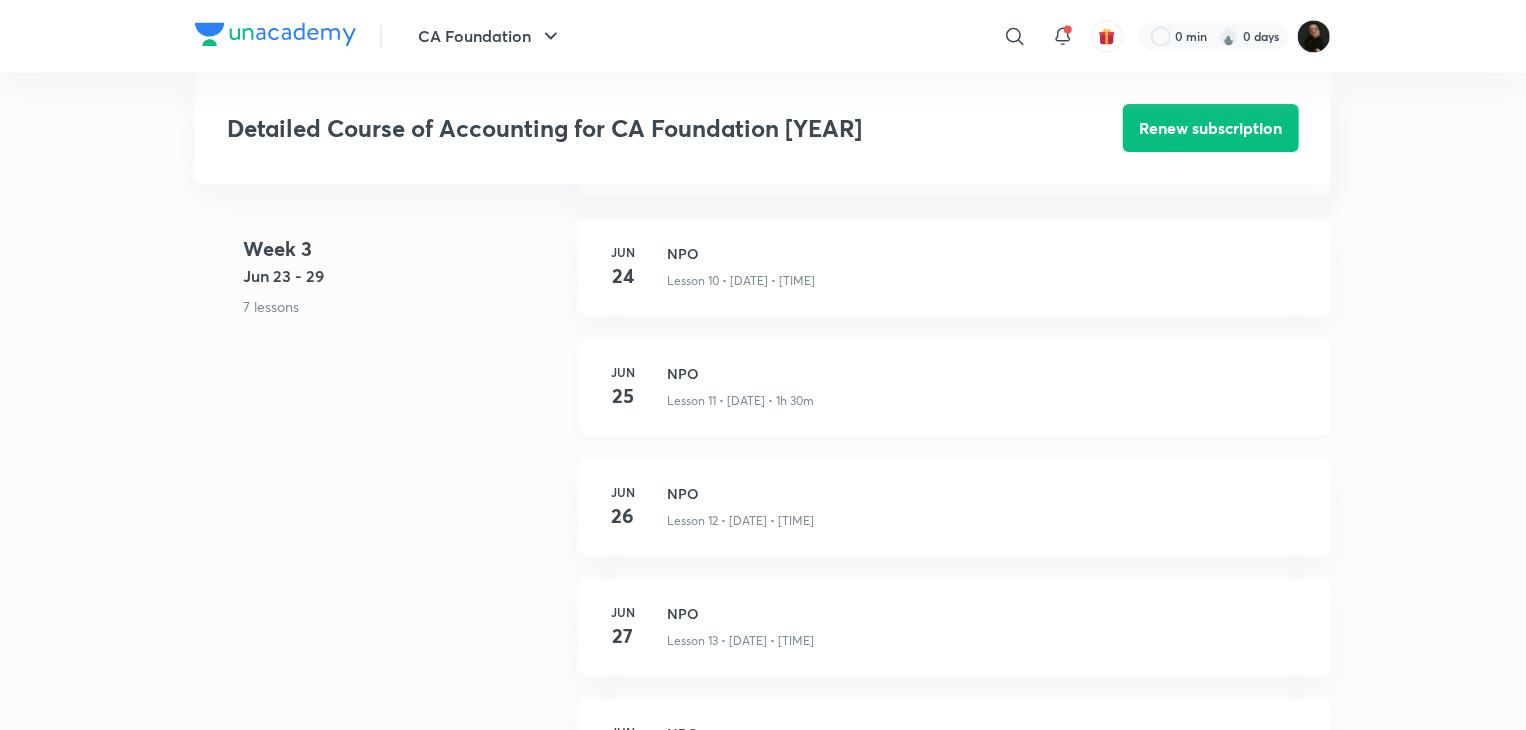 click on "25" at bounding box center [623, 396] 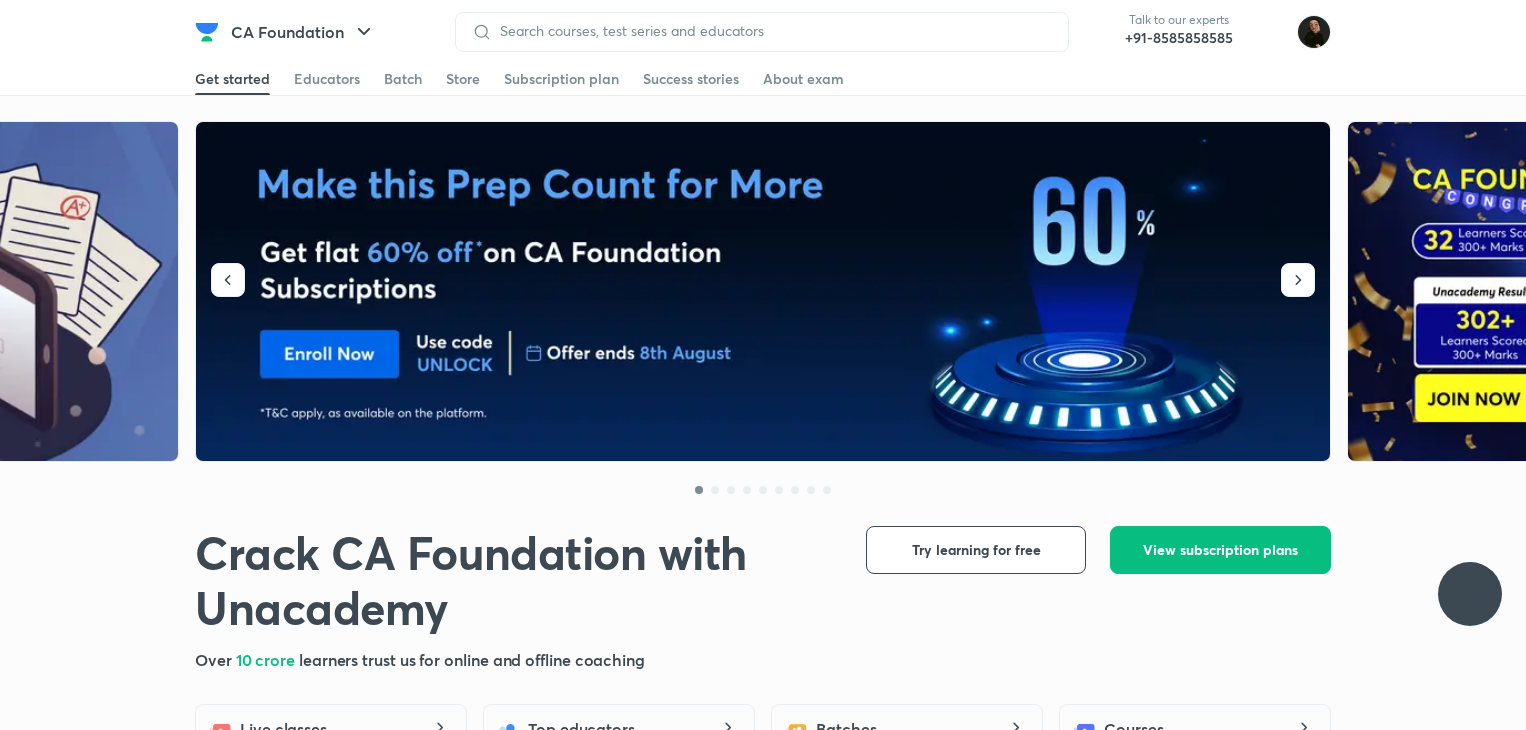 scroll, scrollTop: 0, scrollLeft: 0, axis: both 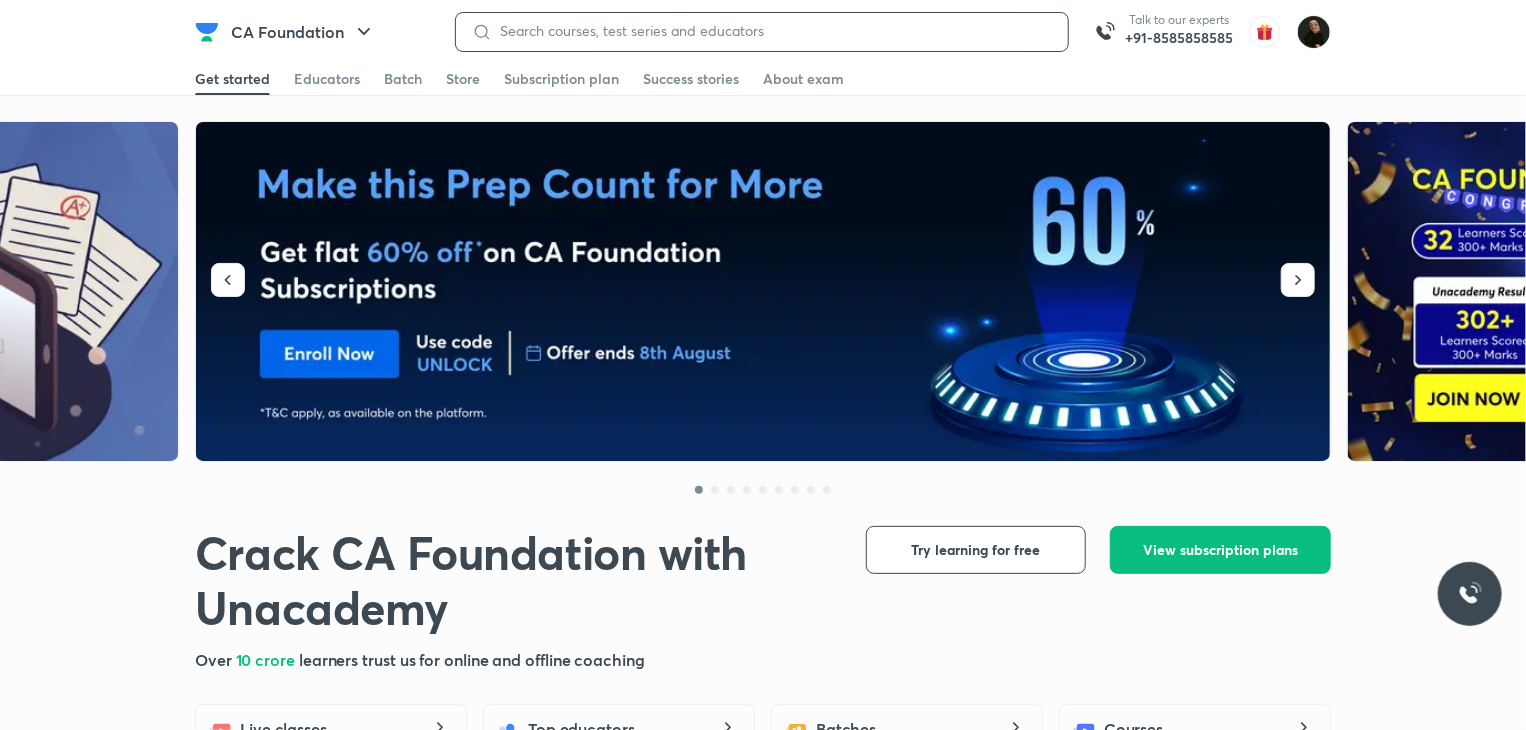 click at bounding box center (772, 31) 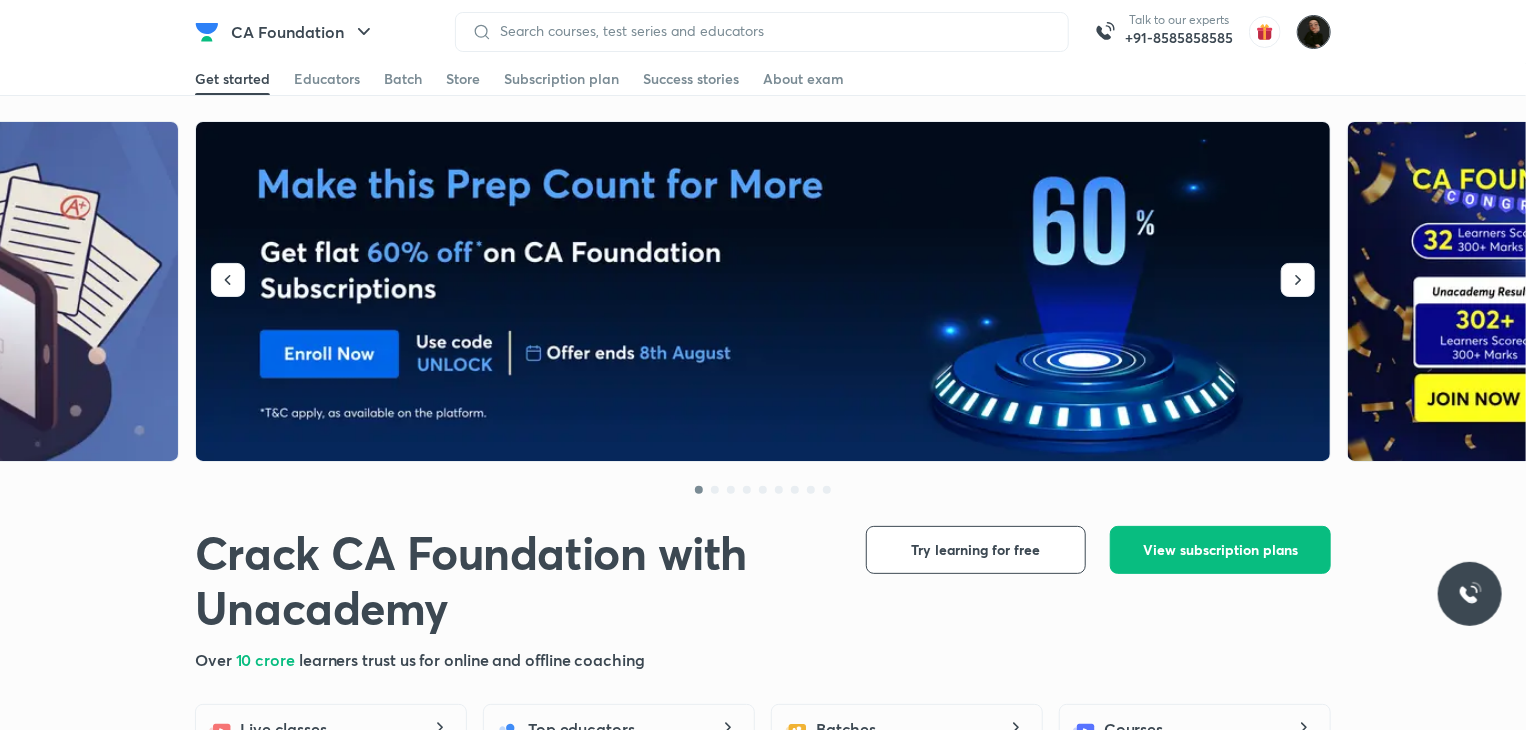 click at bounding box center (1314, 32) 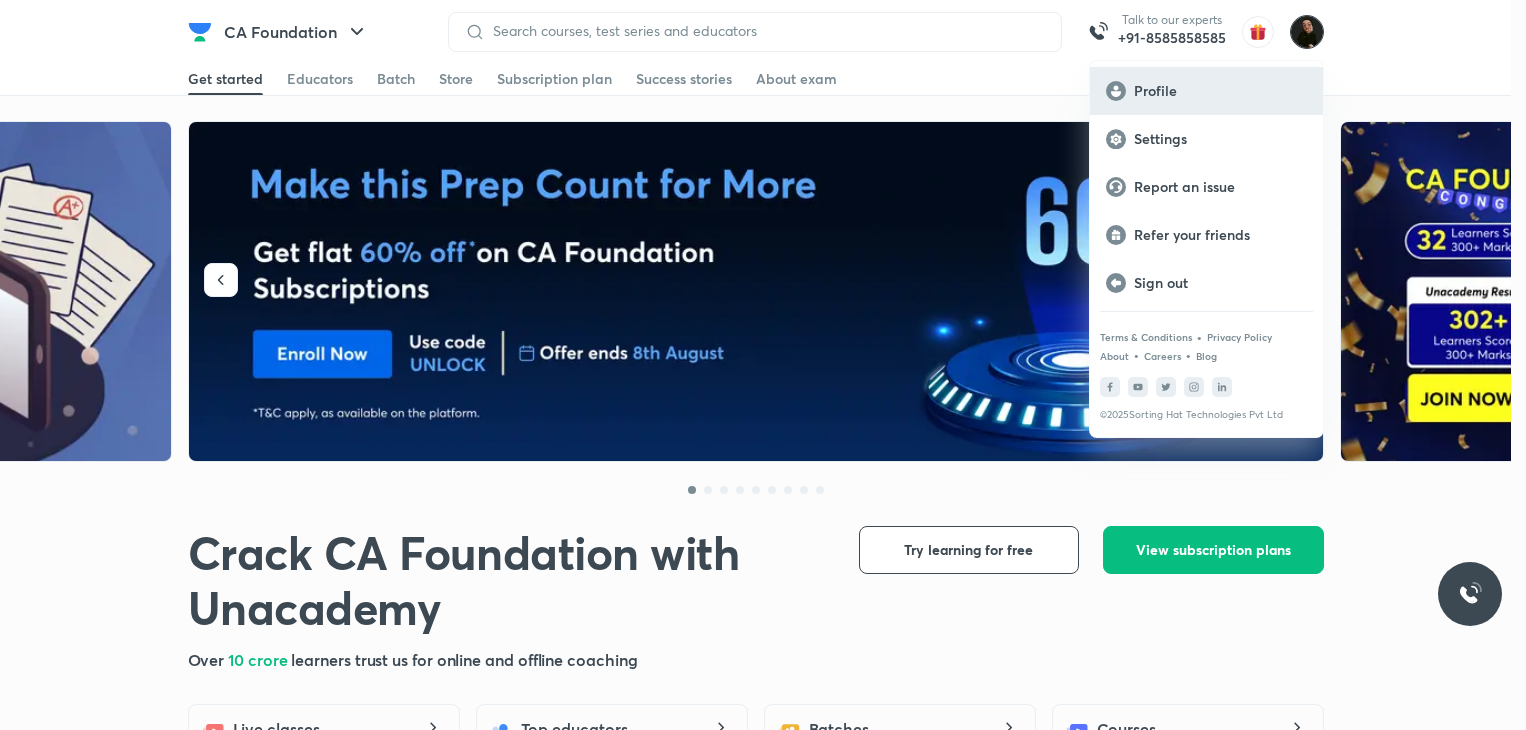 scroll, scrollTop: 0, scrollLeft: 0, axis: both 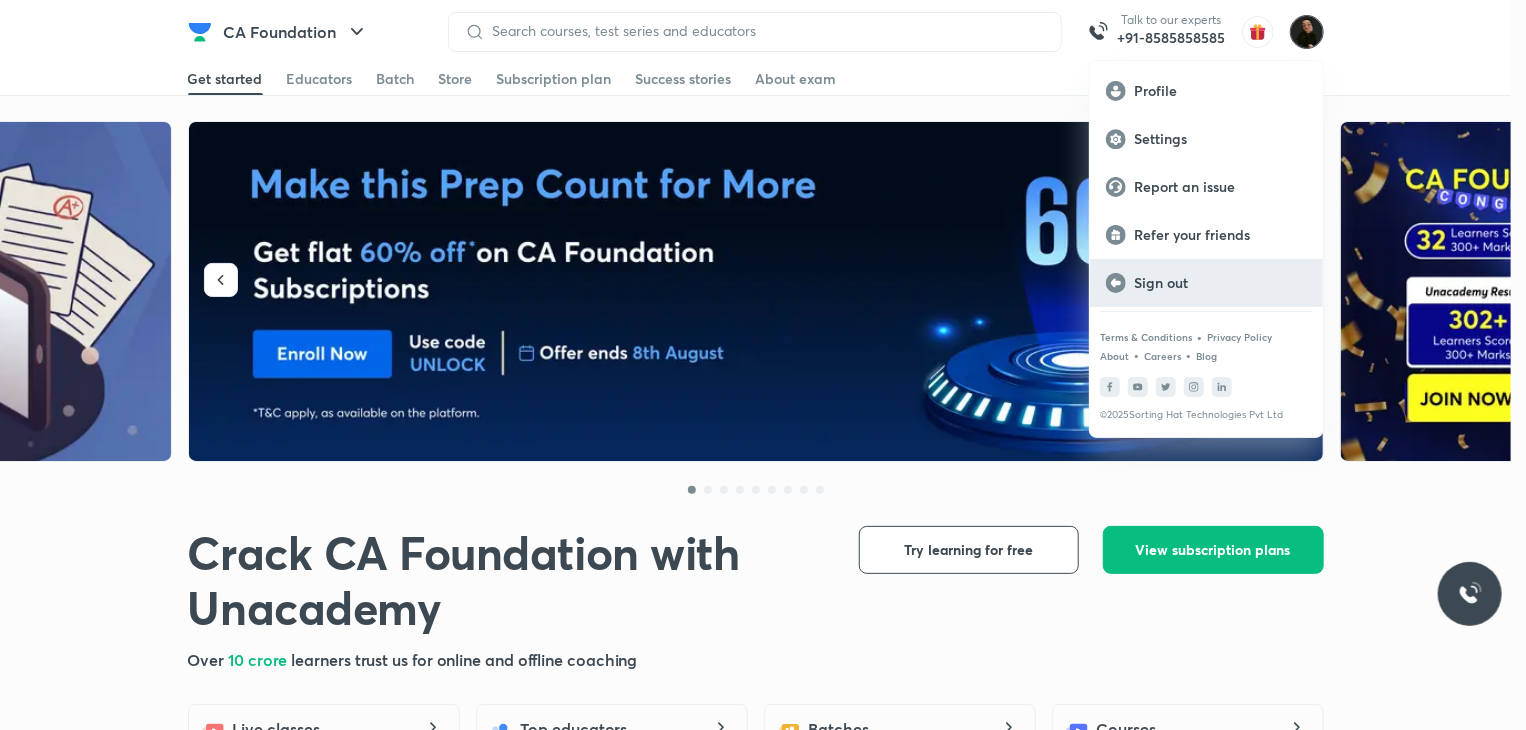click on "Sign out" at bounding box center (1206, 283) 